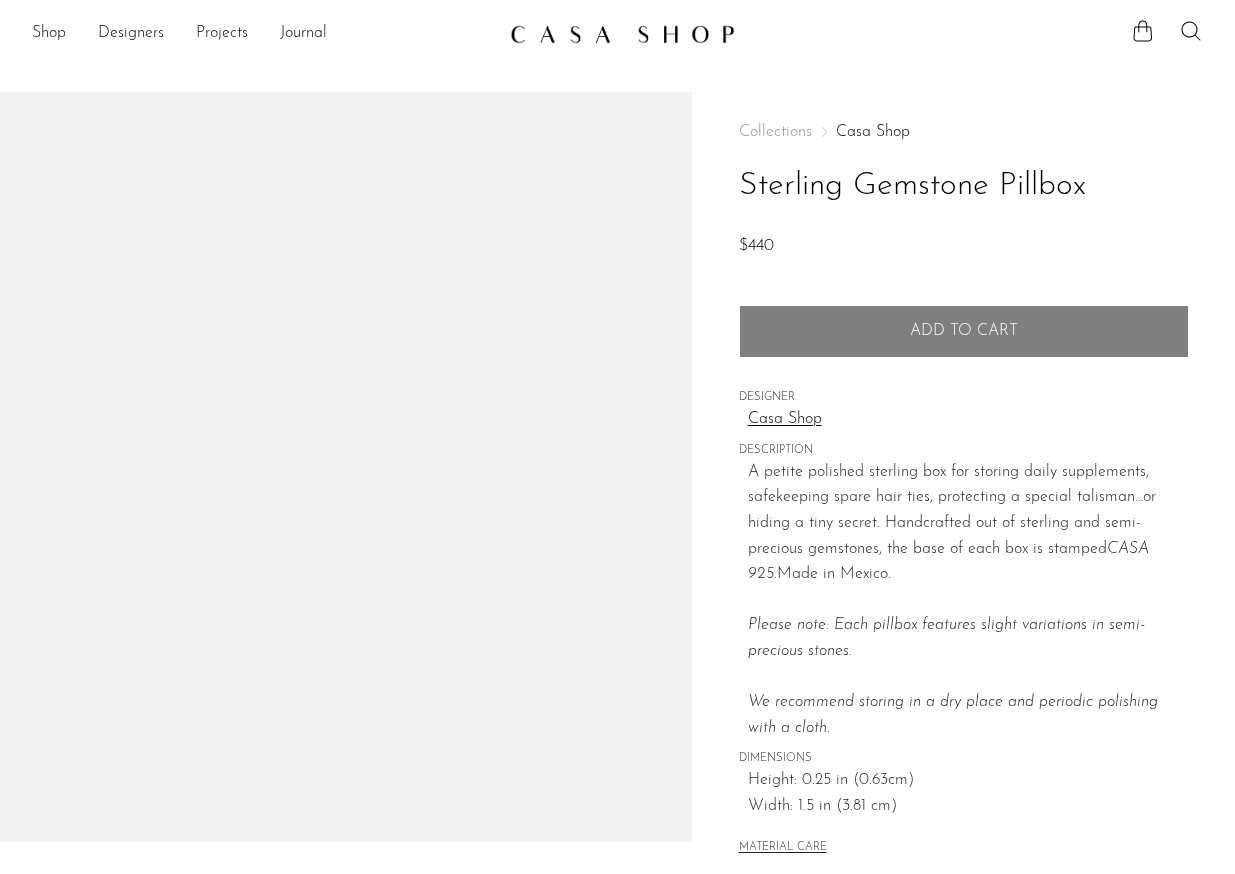 scroll, scrollTop: 0, scrollLeft: 0, axis: both 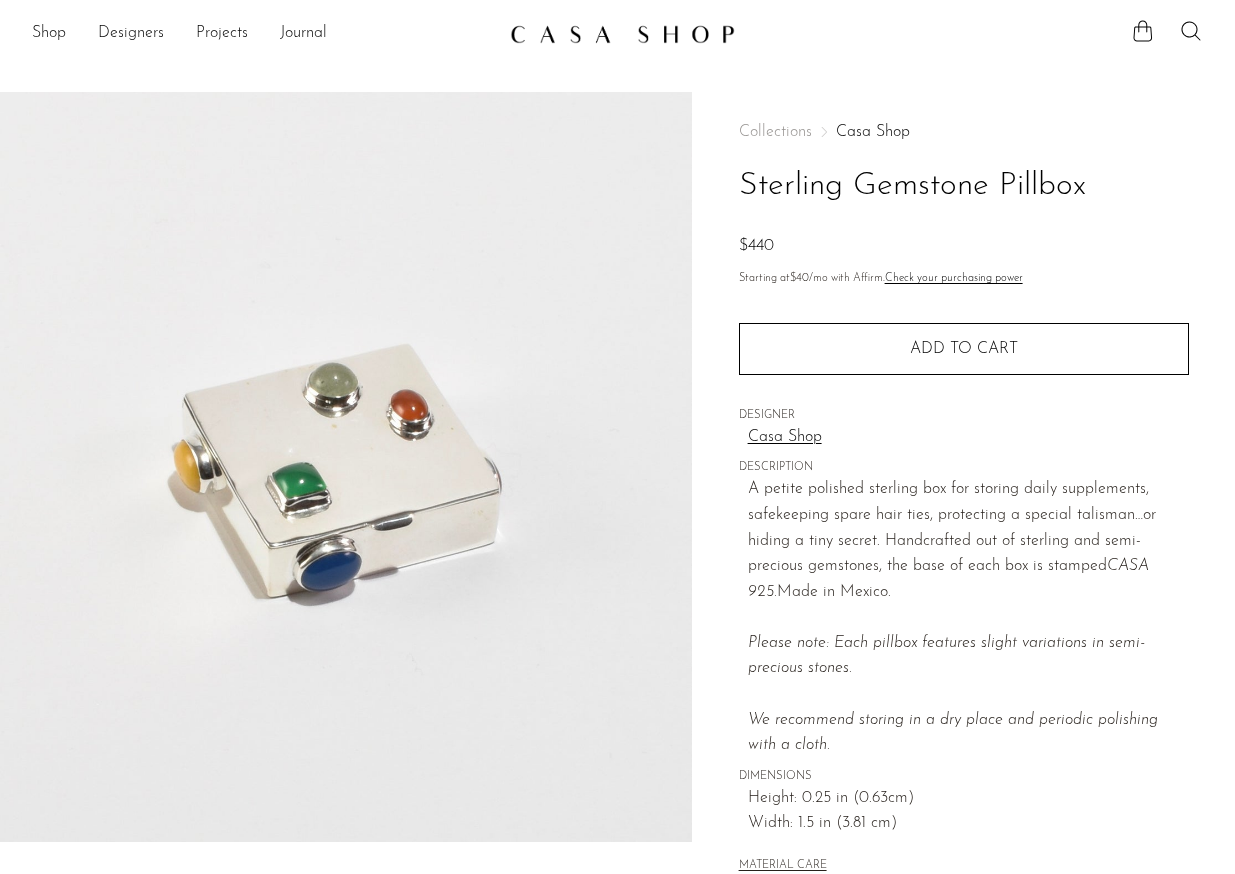 click at bounding box center (622, 34) 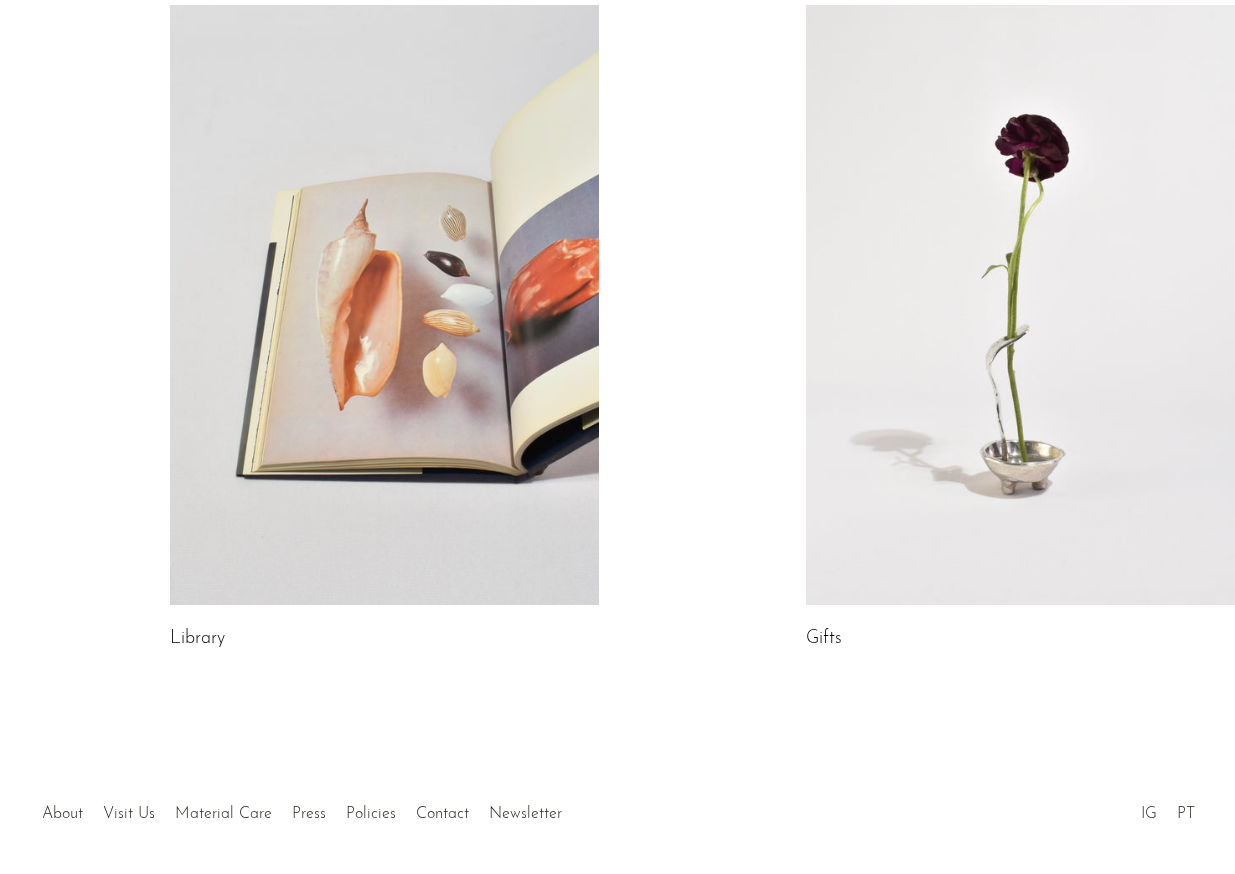 scroll, scrollTop: 1089, scrollLeft: 0, axis: vertical 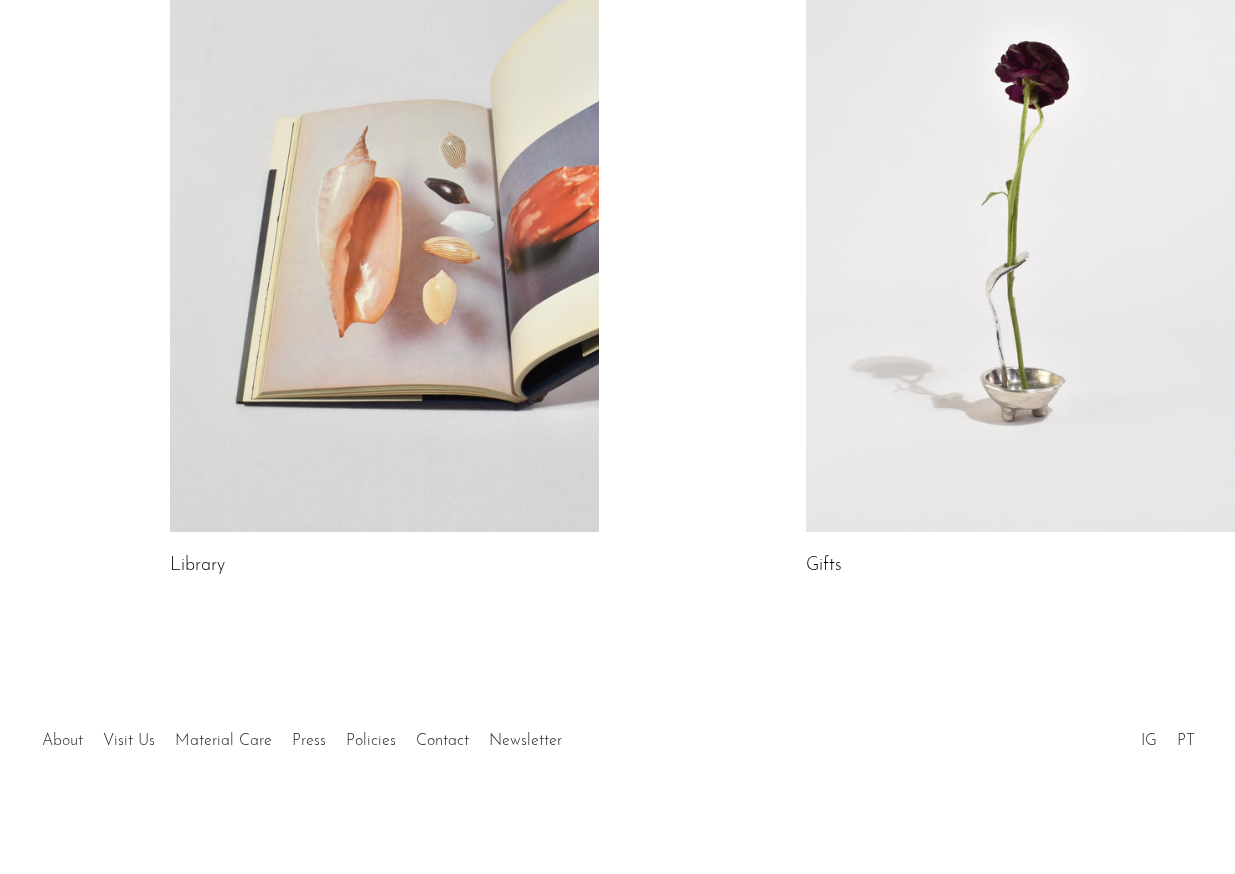 click on "About" at bounding box center (62, 741) 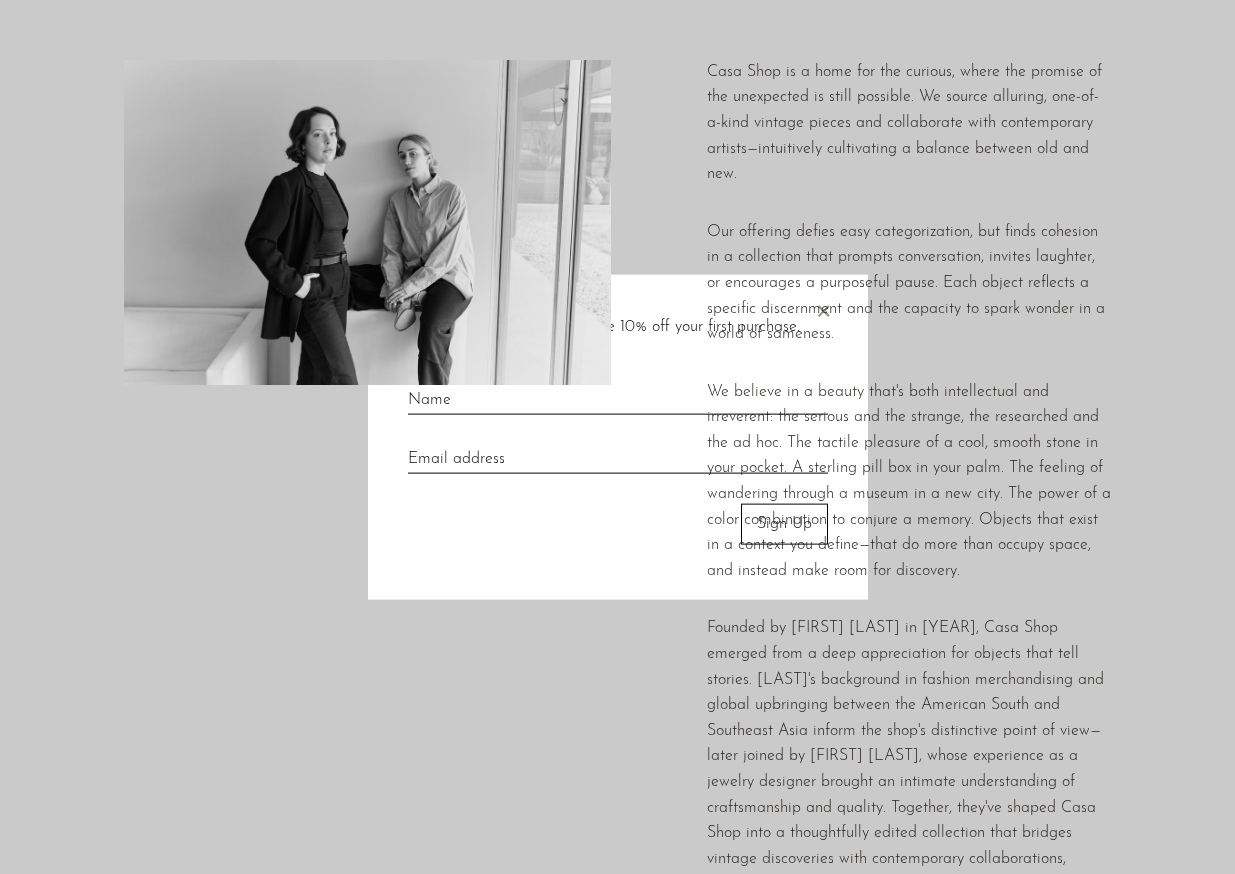 scroll, scrollTop: 226, scrollLeft: 0, axis: vertical 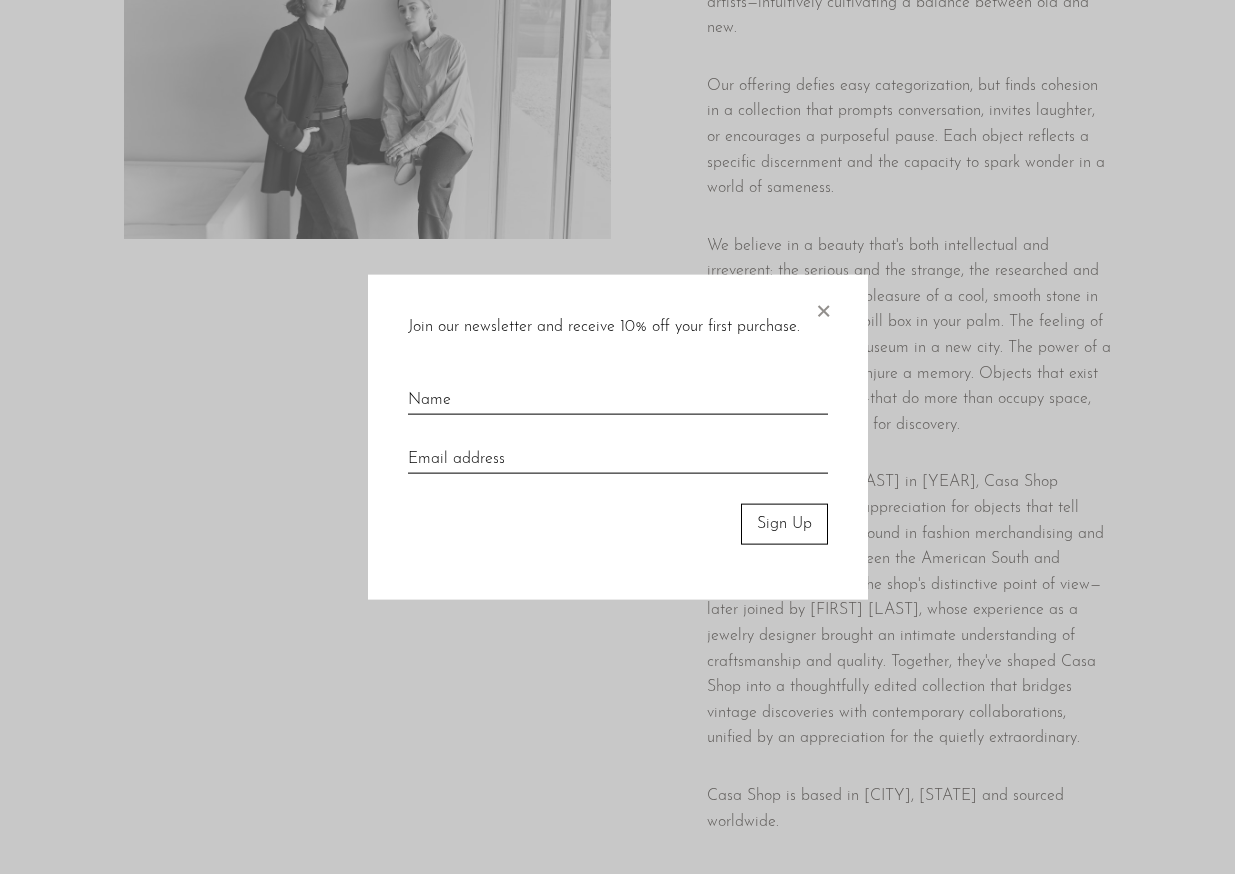 click on "×" at bounding box center (823, 307) 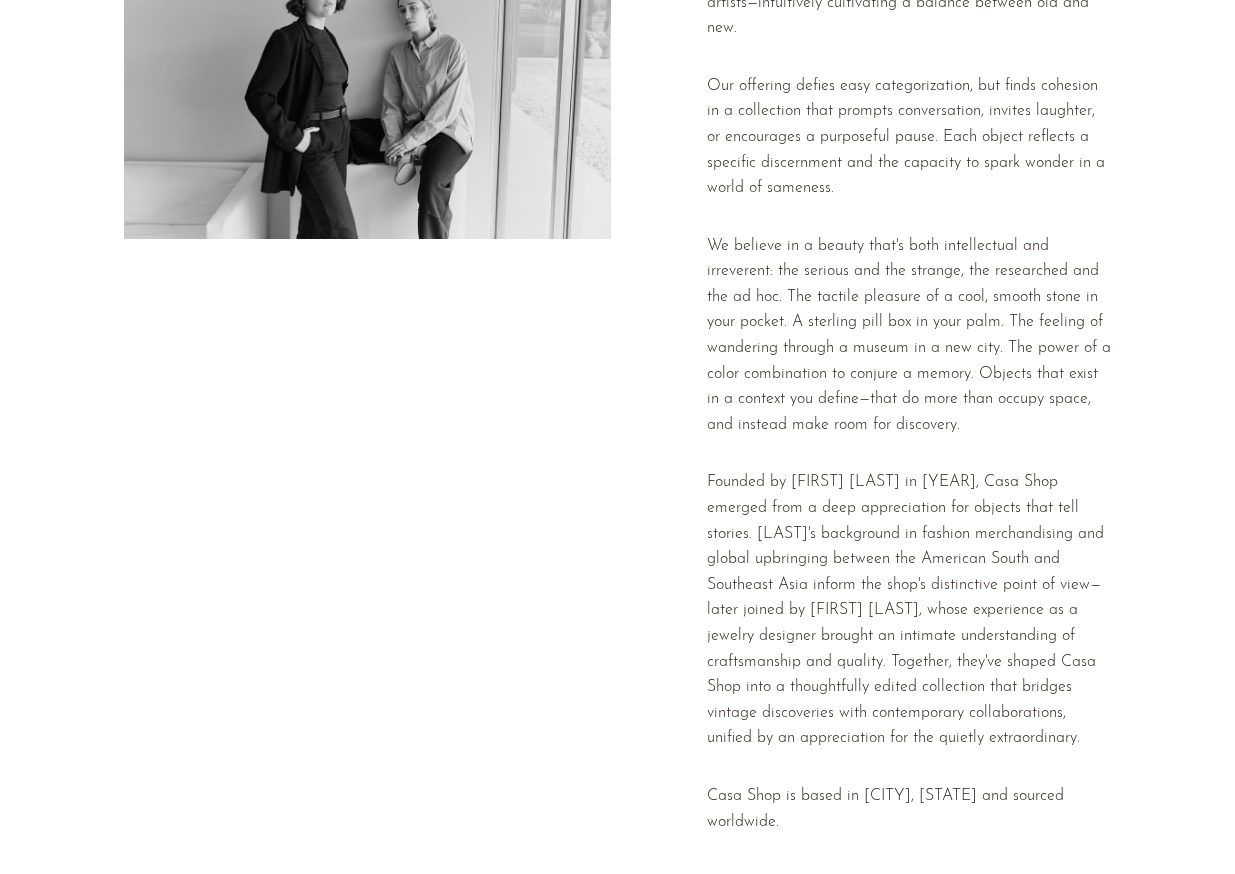 scroll, scrollTop: 0, scrollLeft: 0, axis: both 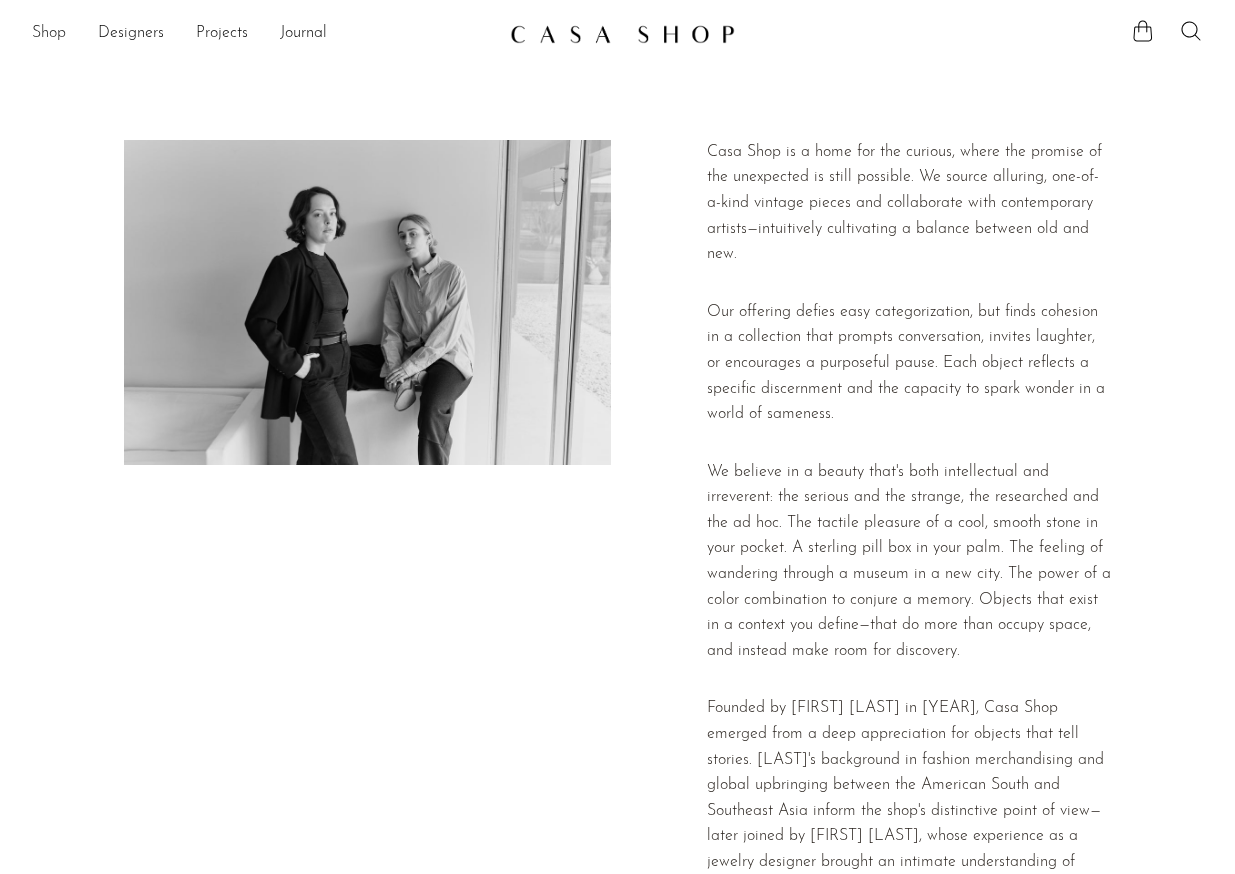 click on "Shop" at bounding box center (49, 34) 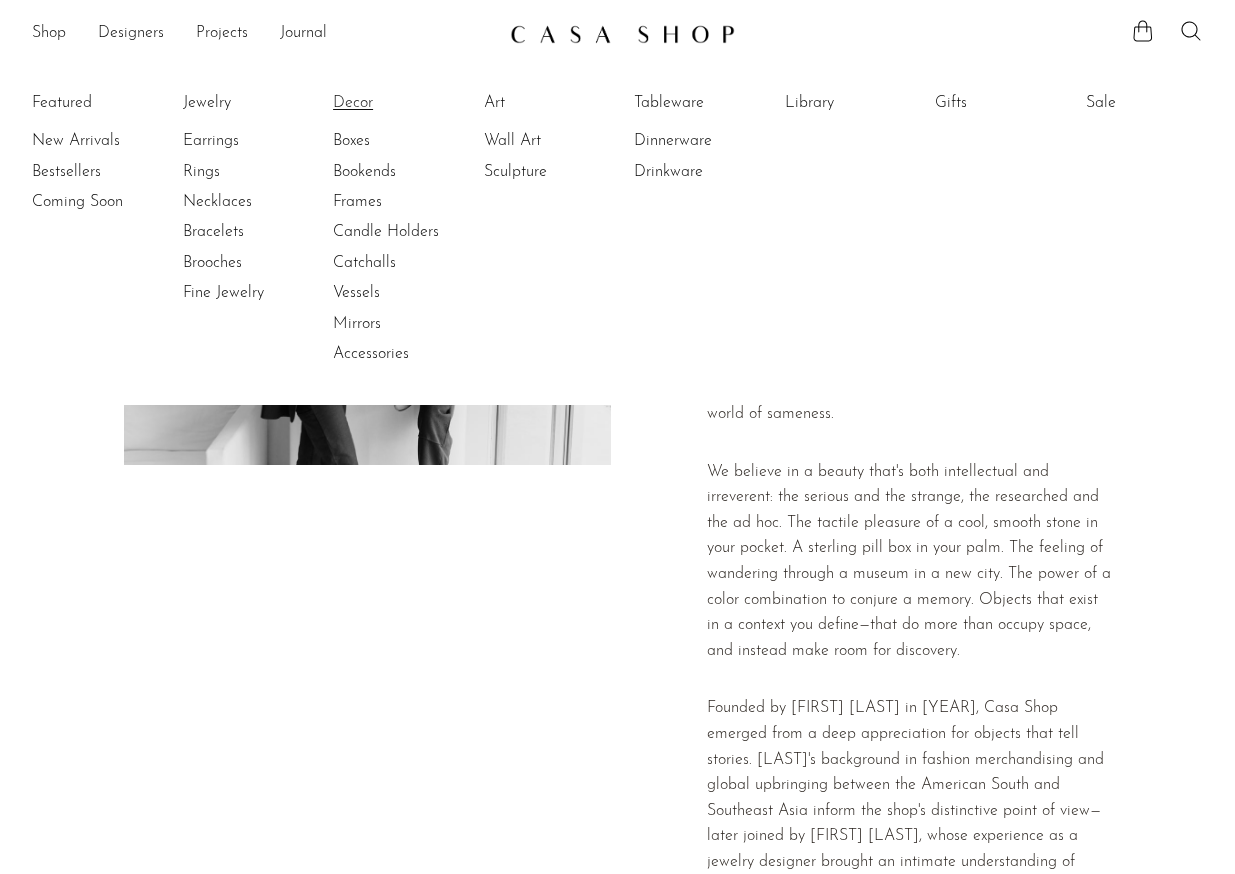 click on "Decor" at bounding box center (408, 103) 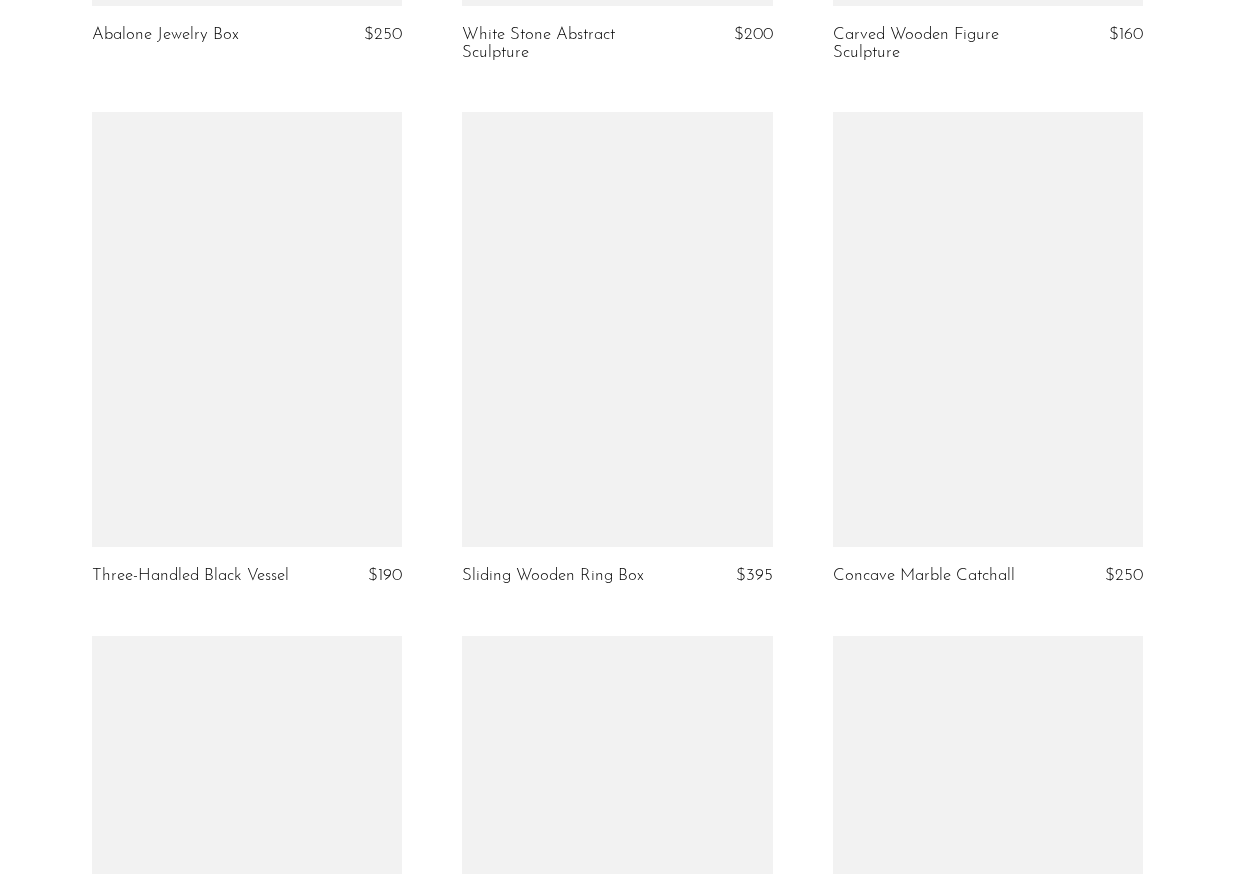 scroll, scrollTop: 6200, scrollLeft: 0, axis: vertical 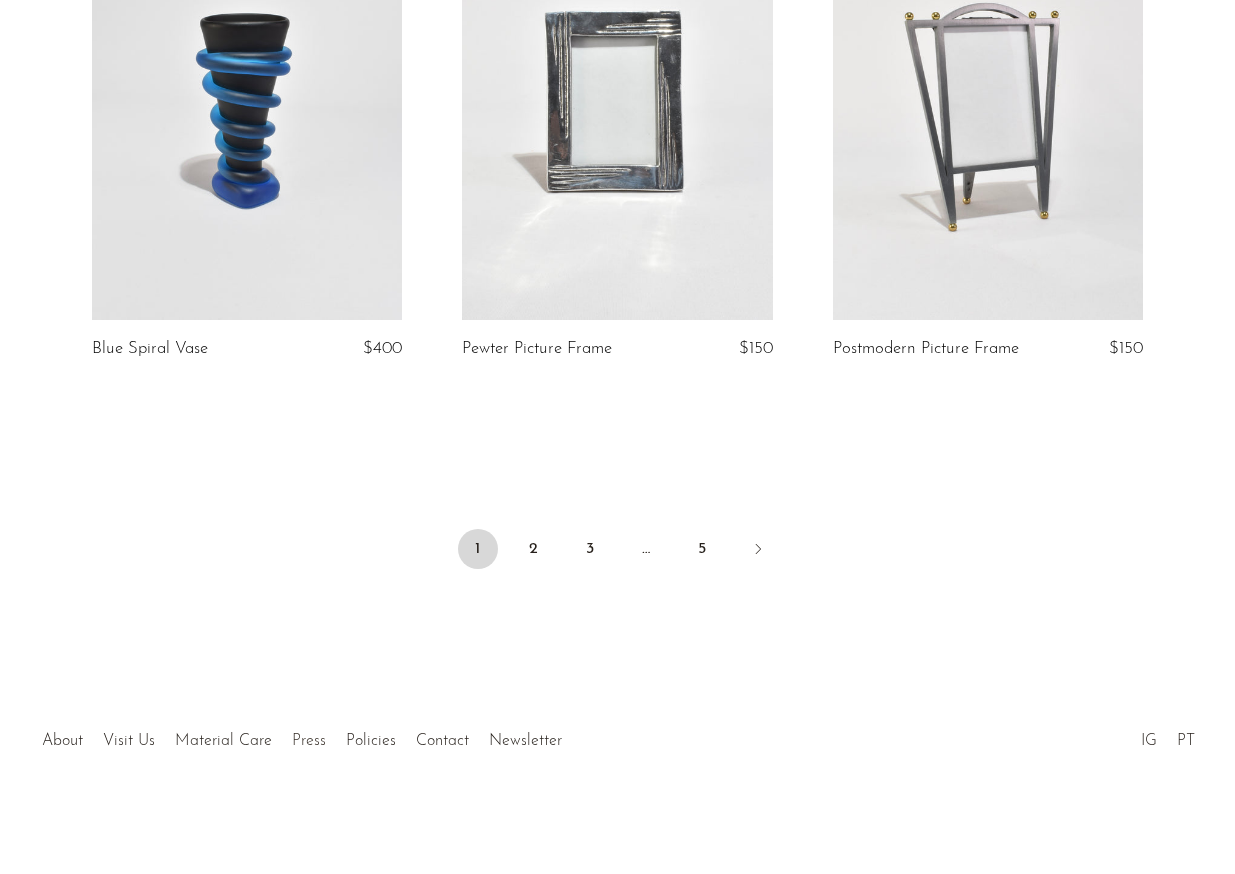 click on "Press" at bounding box center (309, 741) 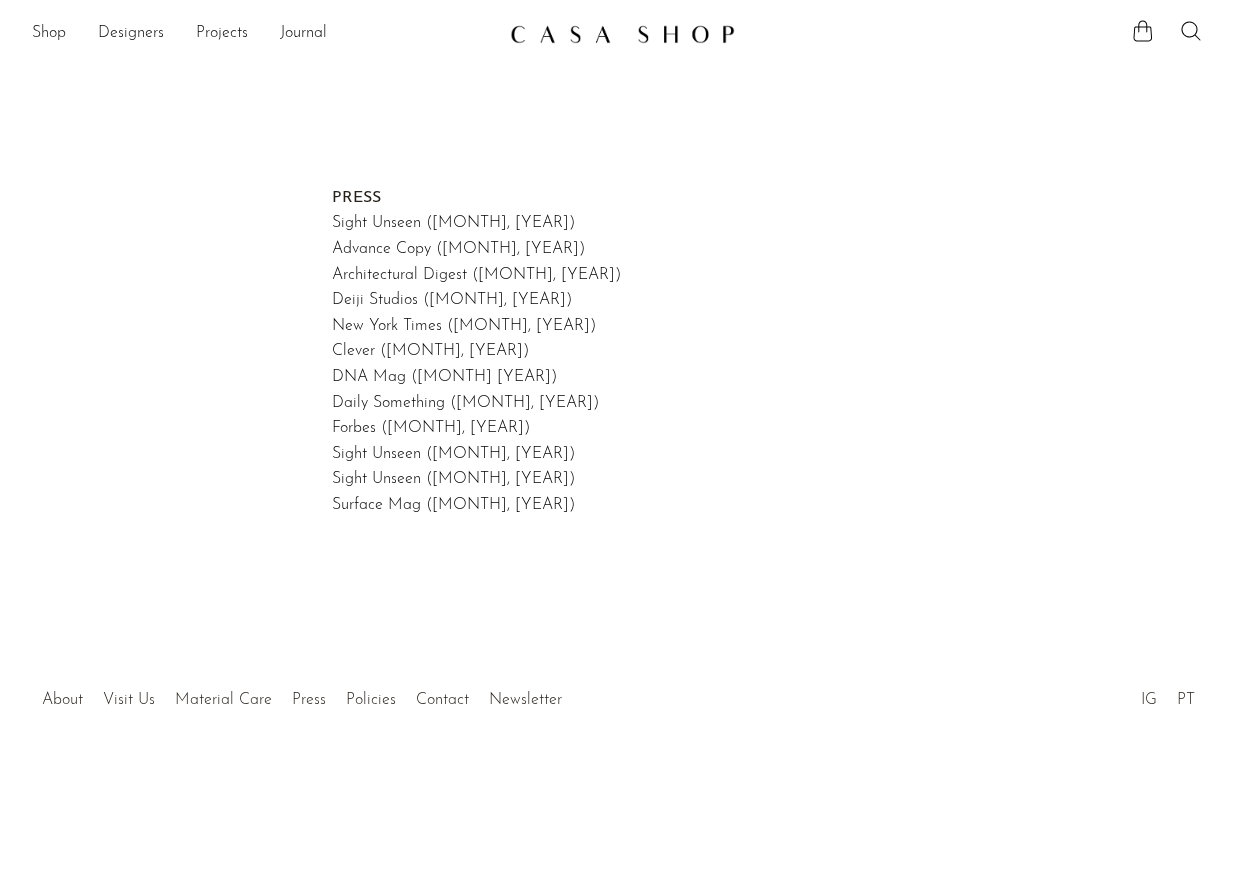 scroll, scrollTop: 0, scrollLeft: 0, axis: both 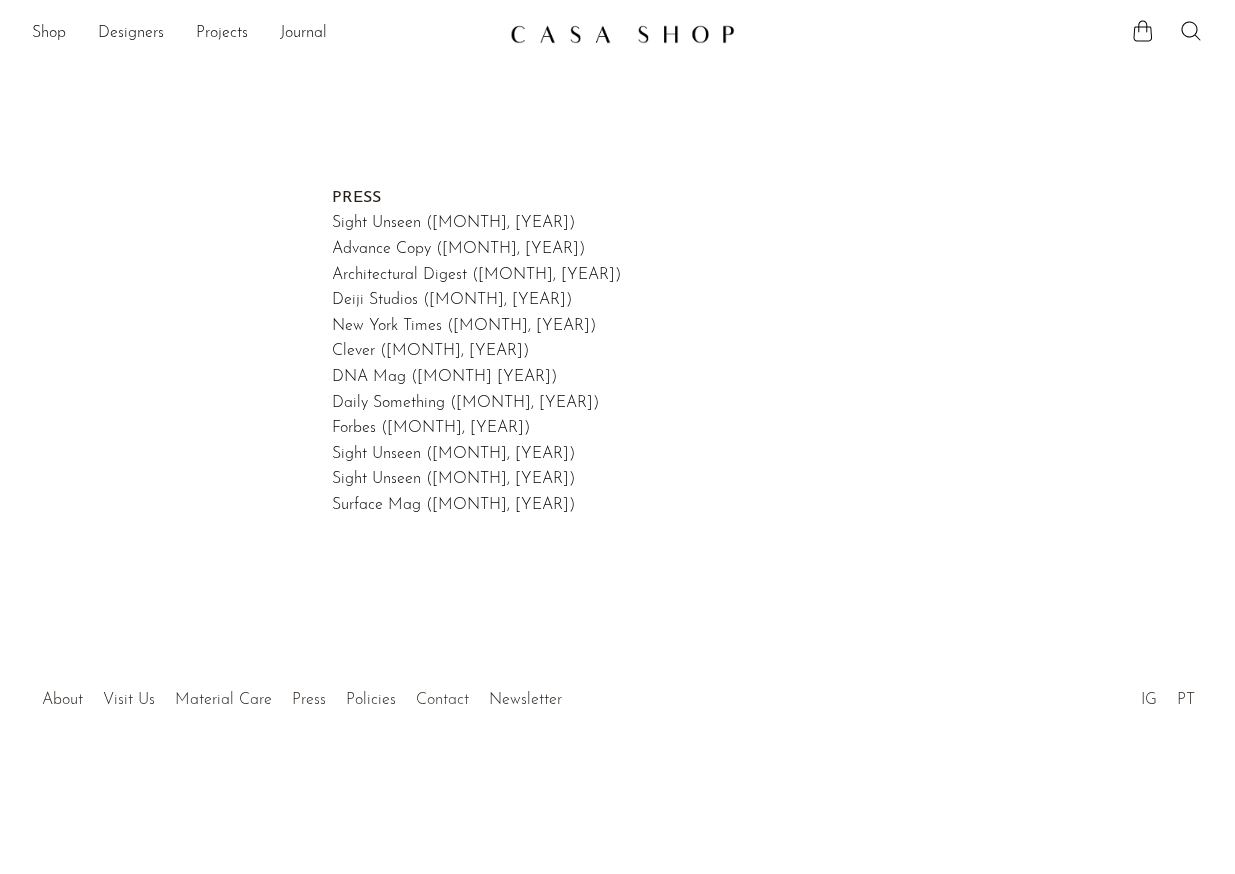 click on "Contact" at bounding box center (442, 700) 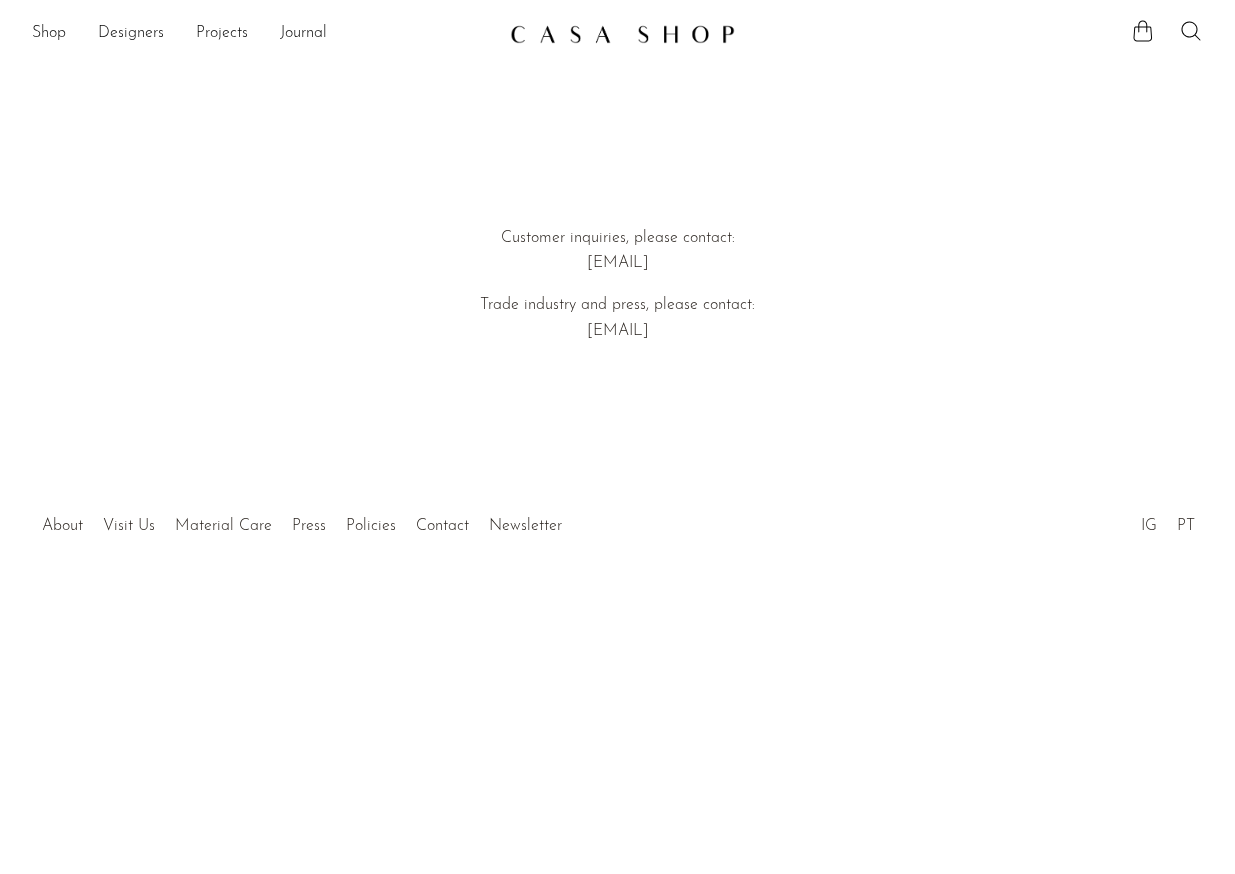 scroll, scrollTop: 0, scrollLeft: 0, axis: both 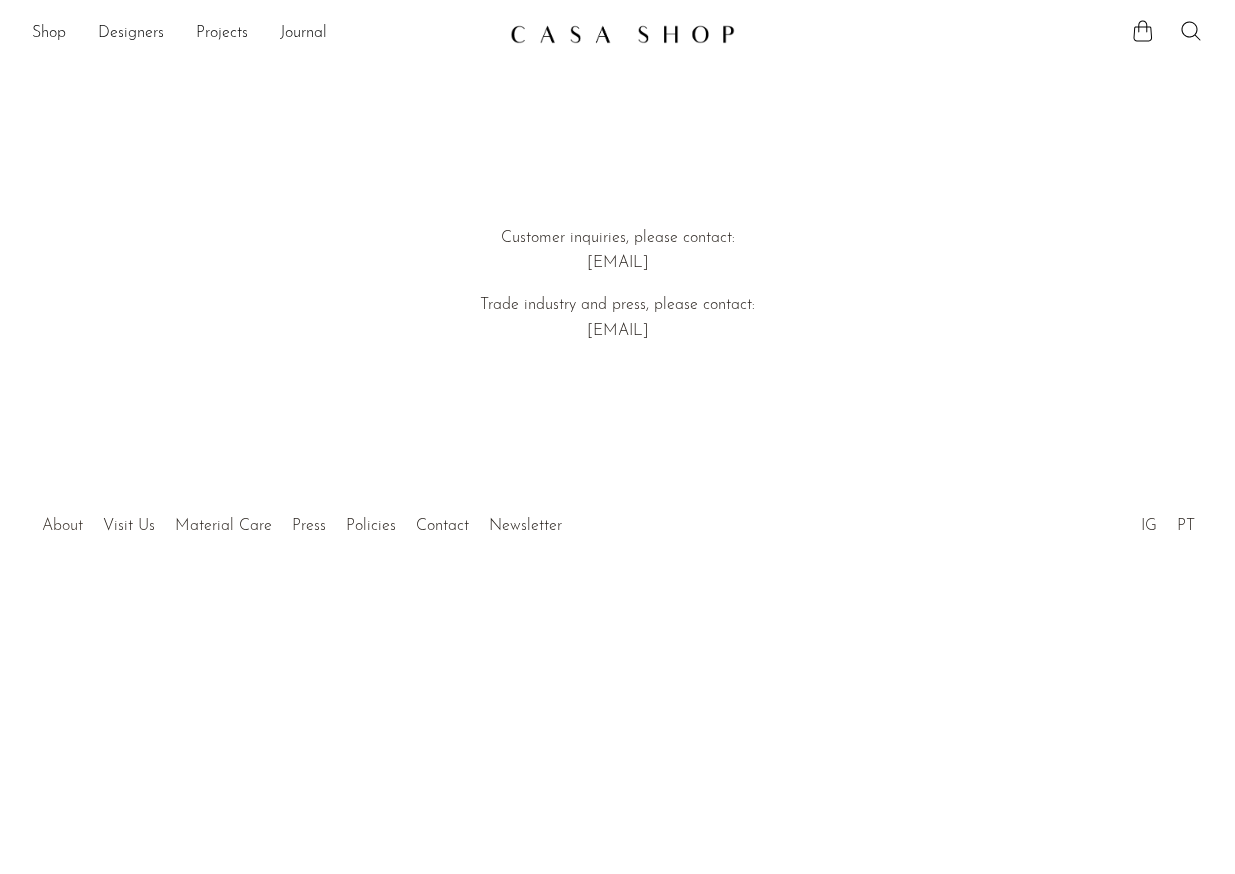 click on "About" at bounding box center [62, 526] 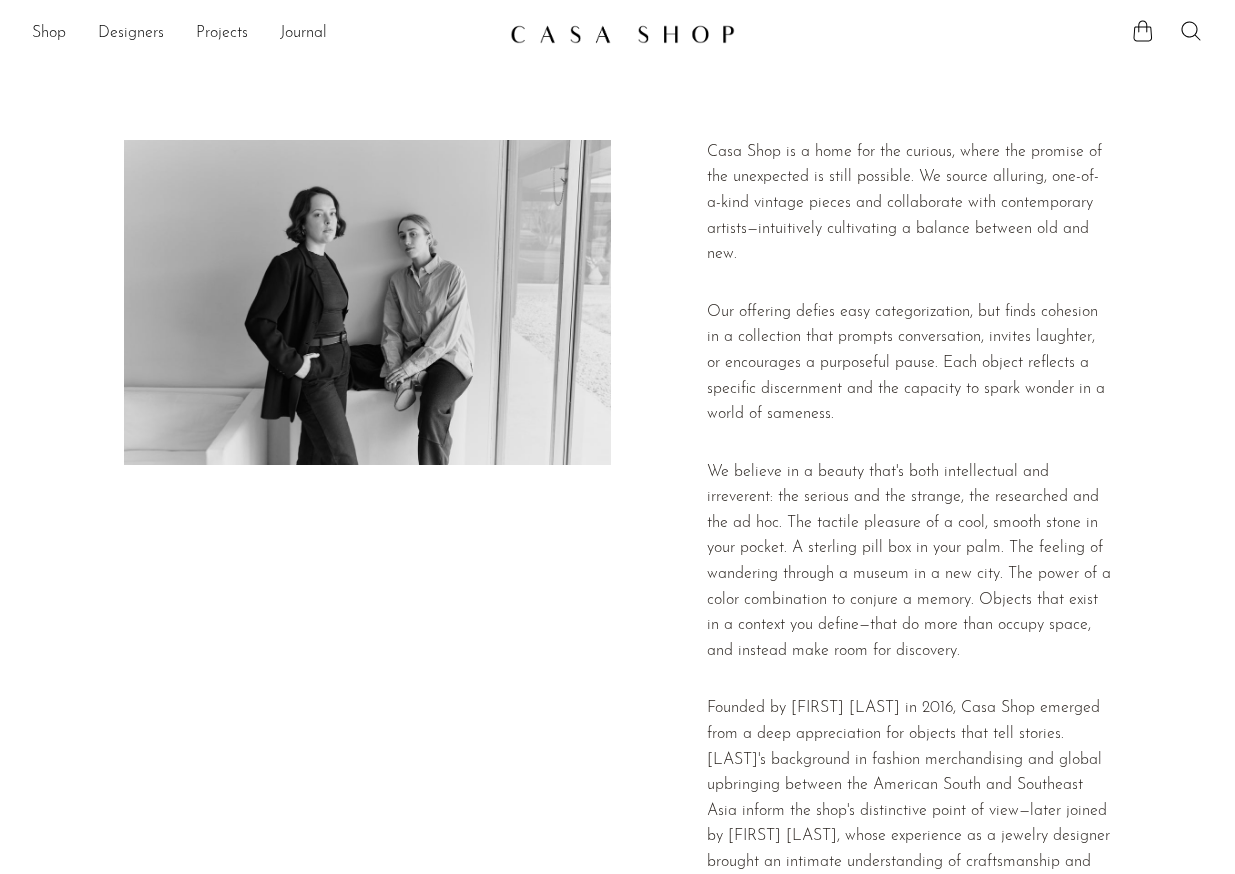 scroll, scrollTop: 0, scrollLeft: 0, axis: both 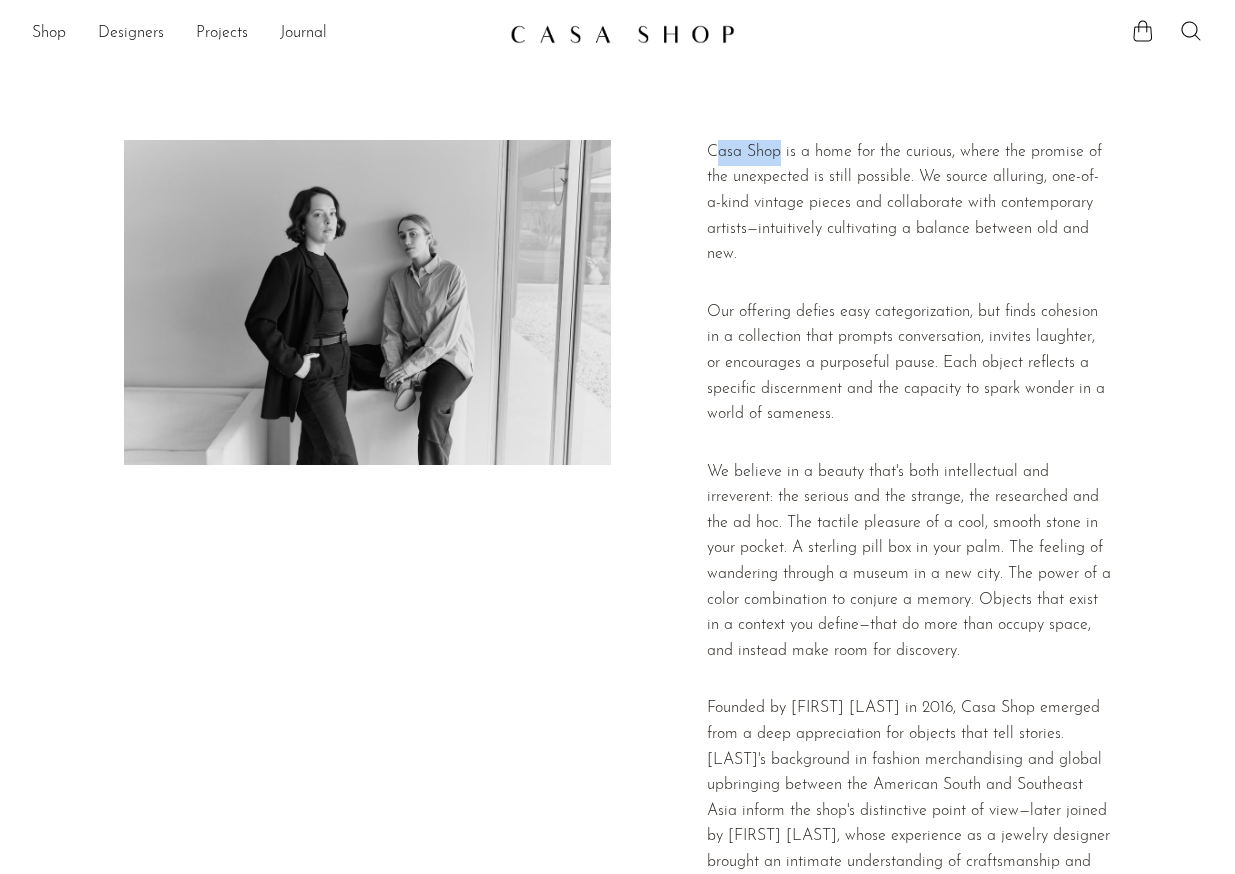drag, startPoint x: 781, startPoint y: 156, endPoint x: 711, endPoint y: 155, distance: 70.00714 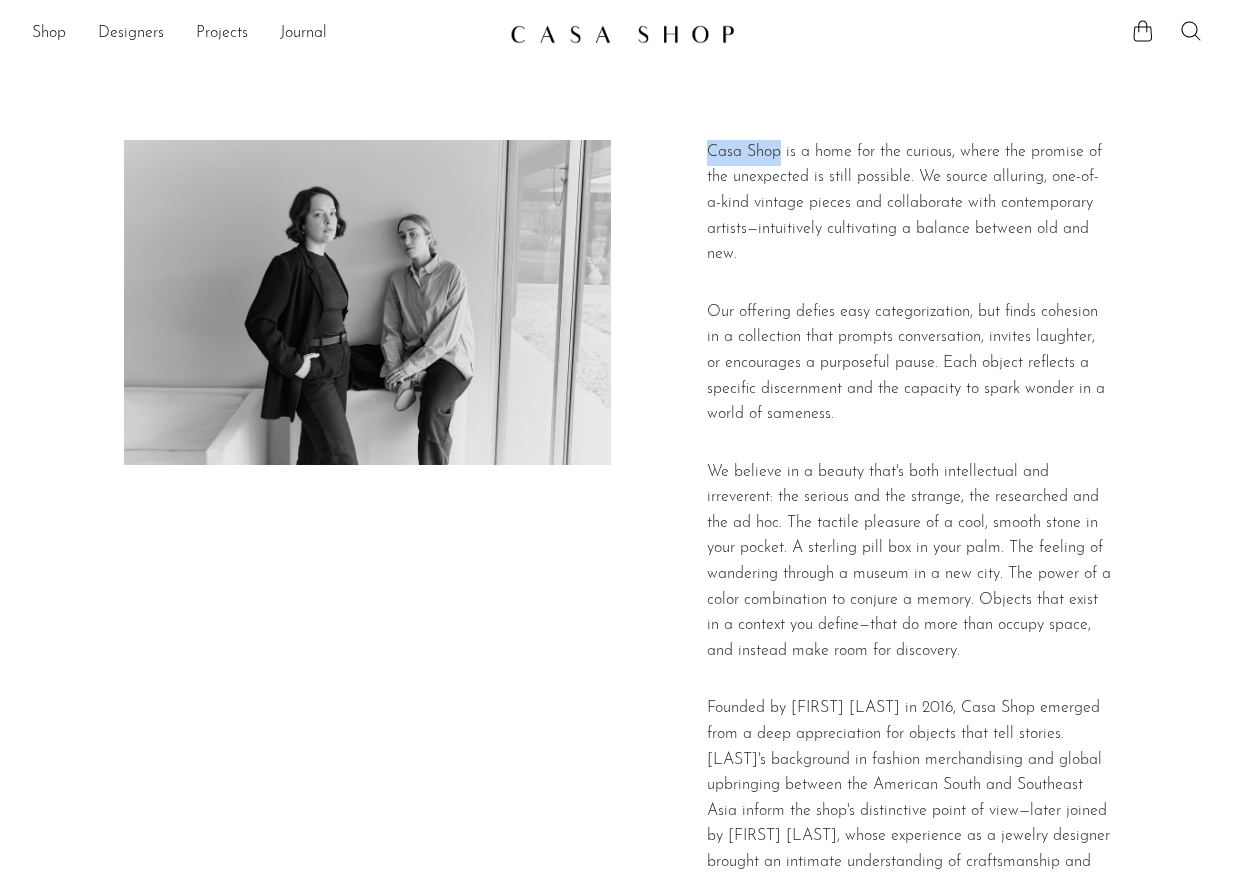 copy on "Casa Shop" 